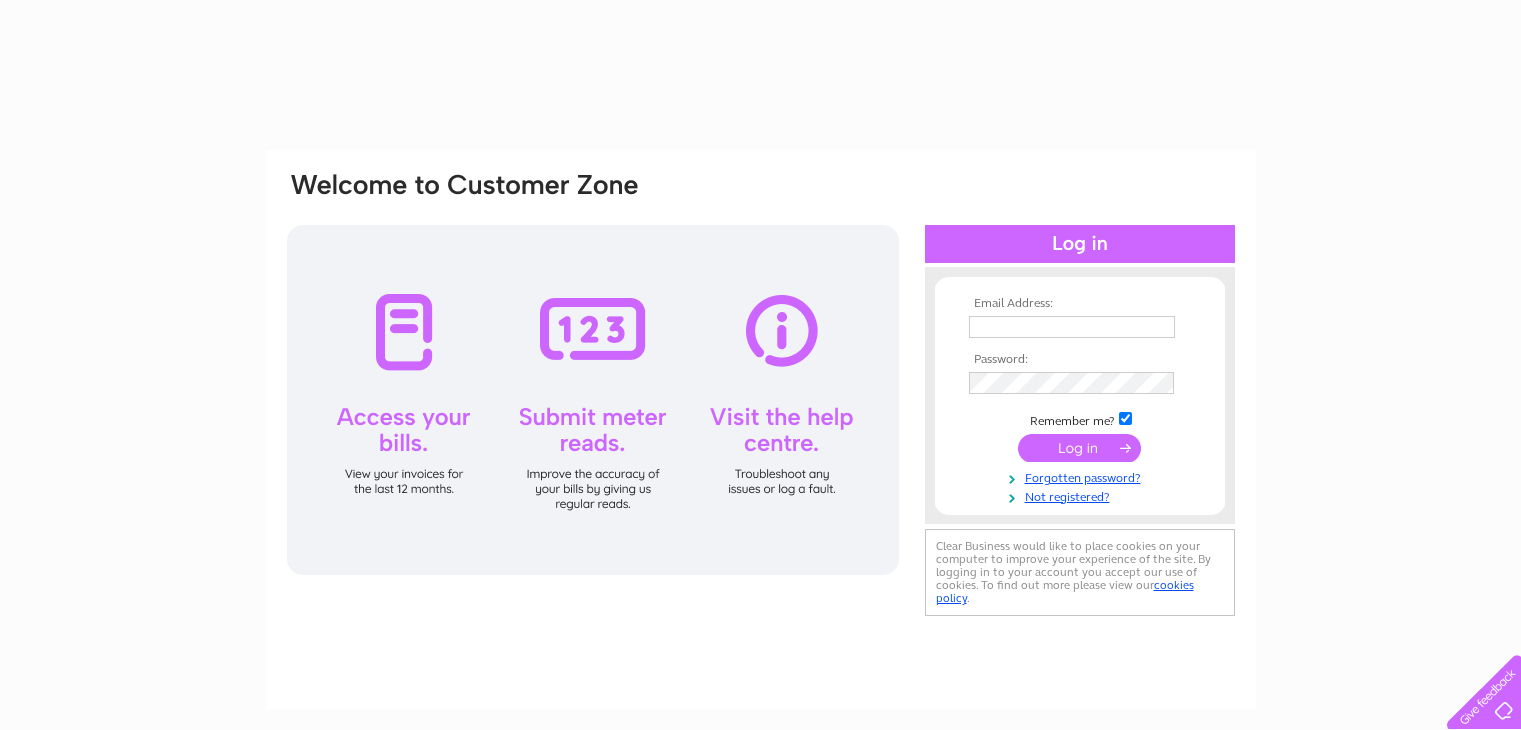 type on "[USERNAME]@[DOMAIN].co.uk" 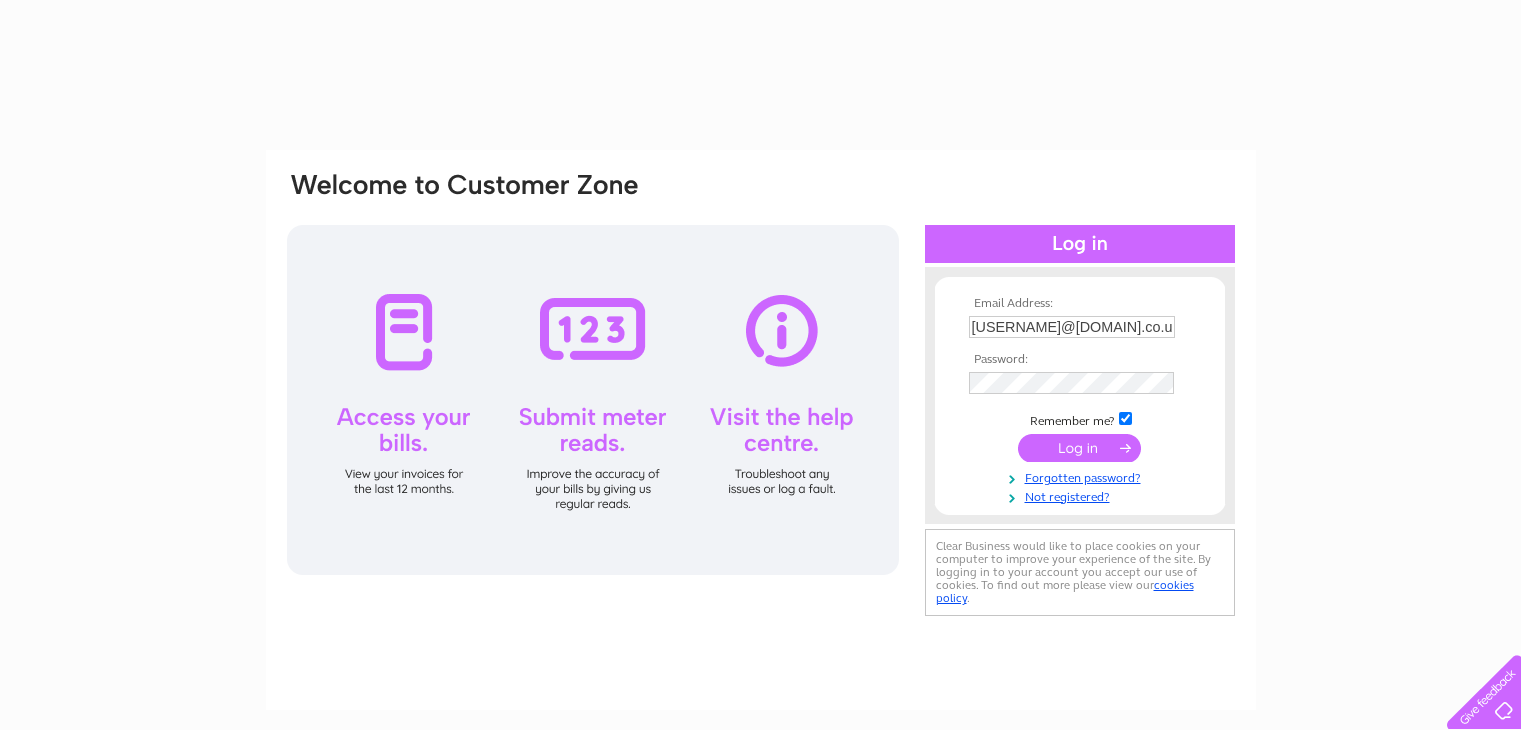 scroll, scrollTop: 0, scrollLeft: 0, axis: both 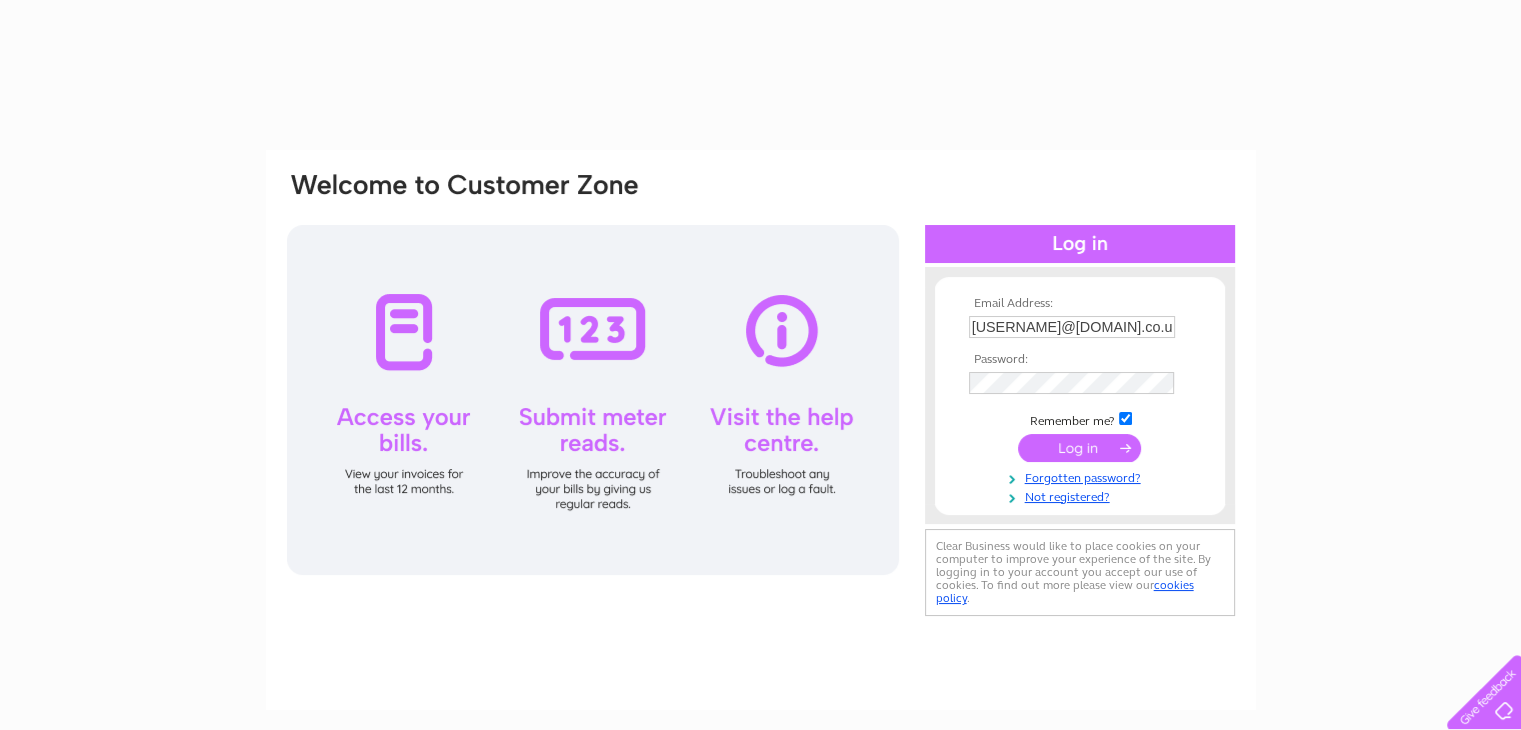 click at bounding box center (1079, 448) 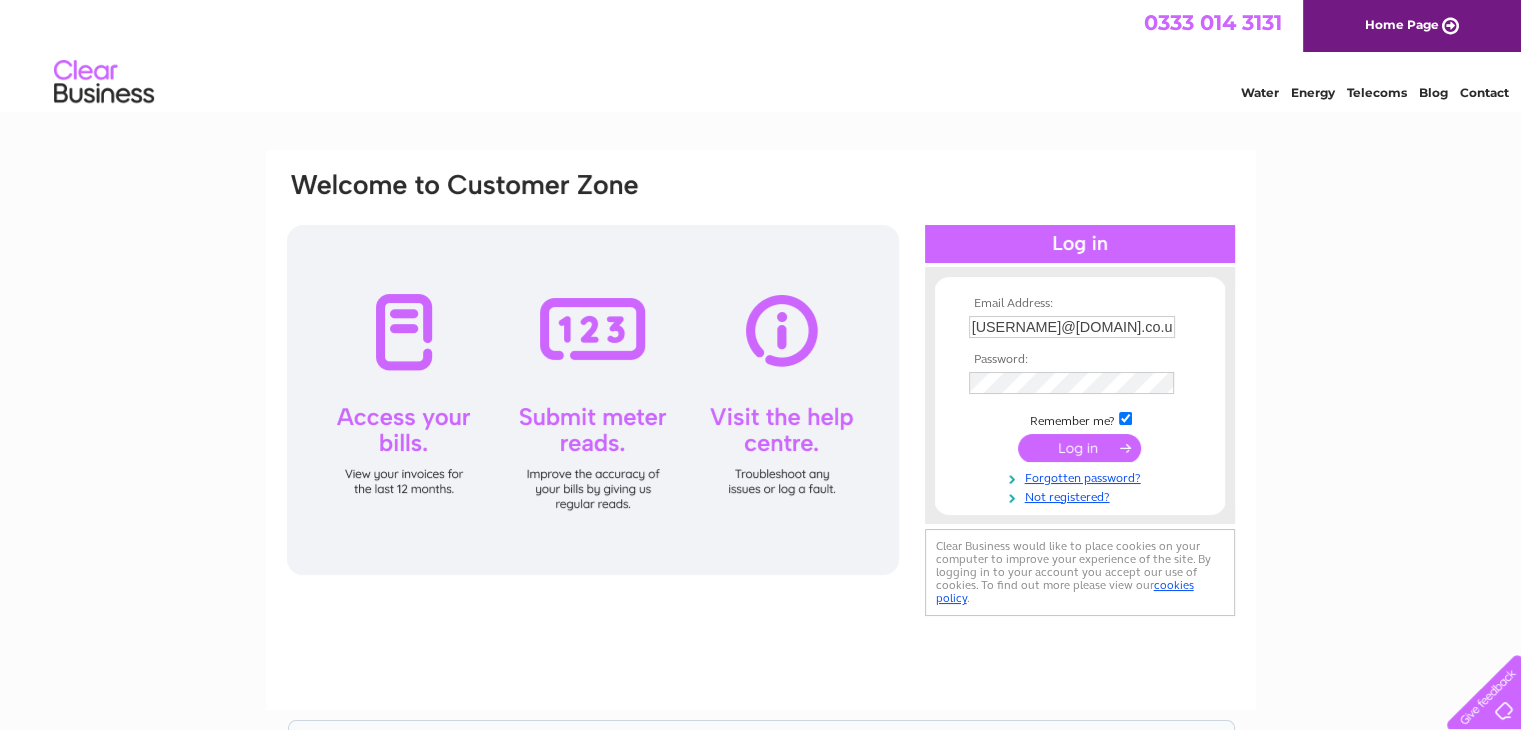 scroll, scrollTop: 0, scrollLeft: 0, axis: both 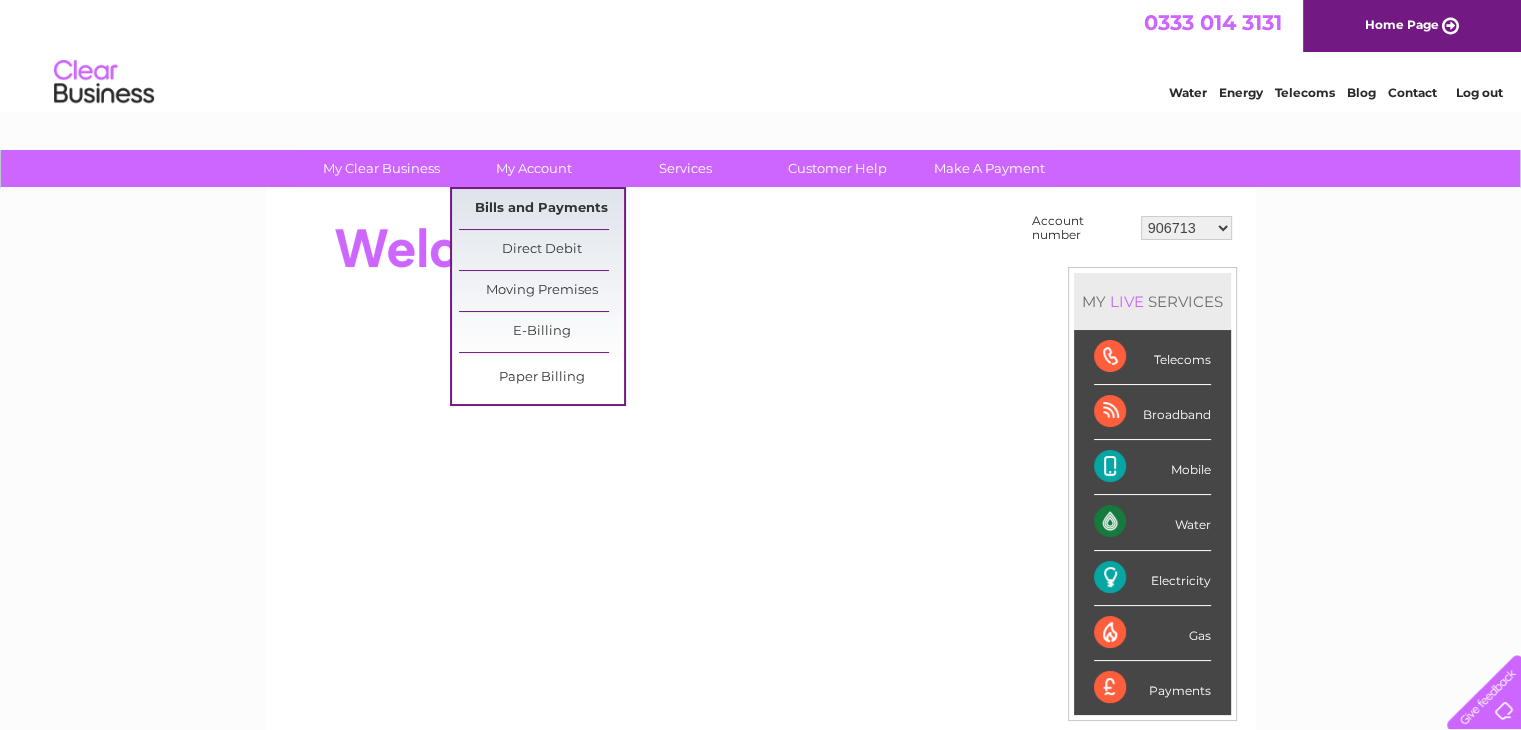 click on "Bills and Payments" at bounding box center (541, 209) 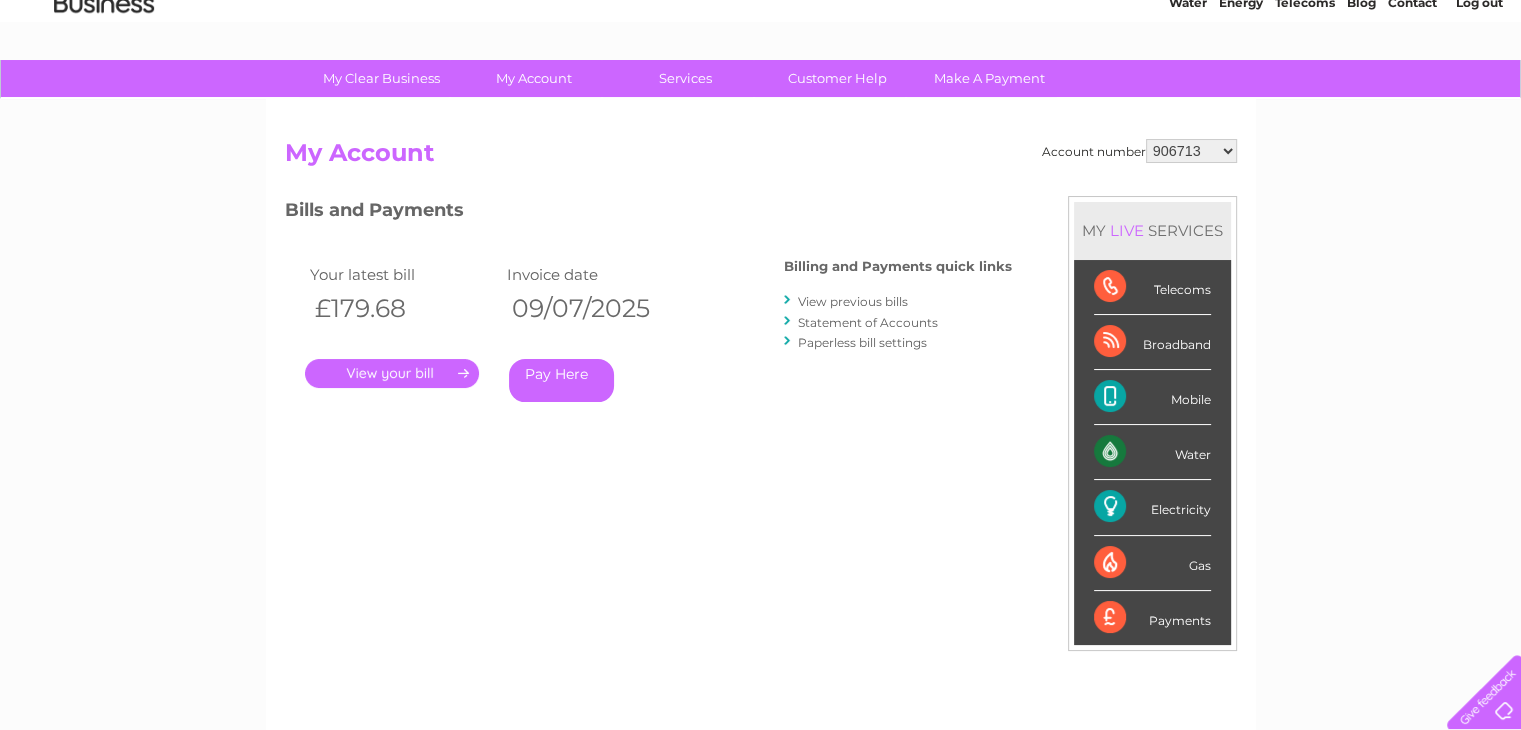 scroll, scrollTop: 91, scrollLeft: 0, axis: vertical 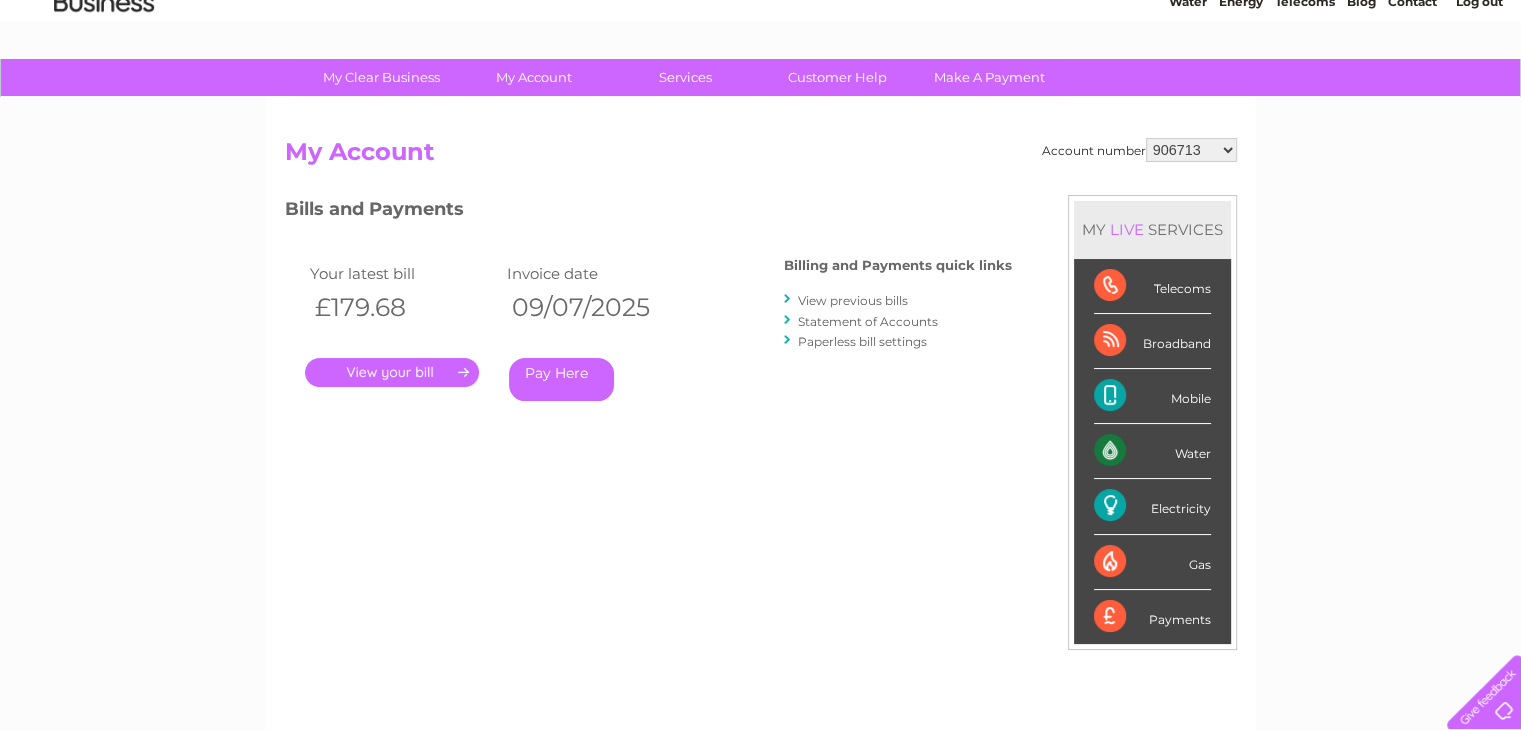 click on "." at bounding box center [392, 372] 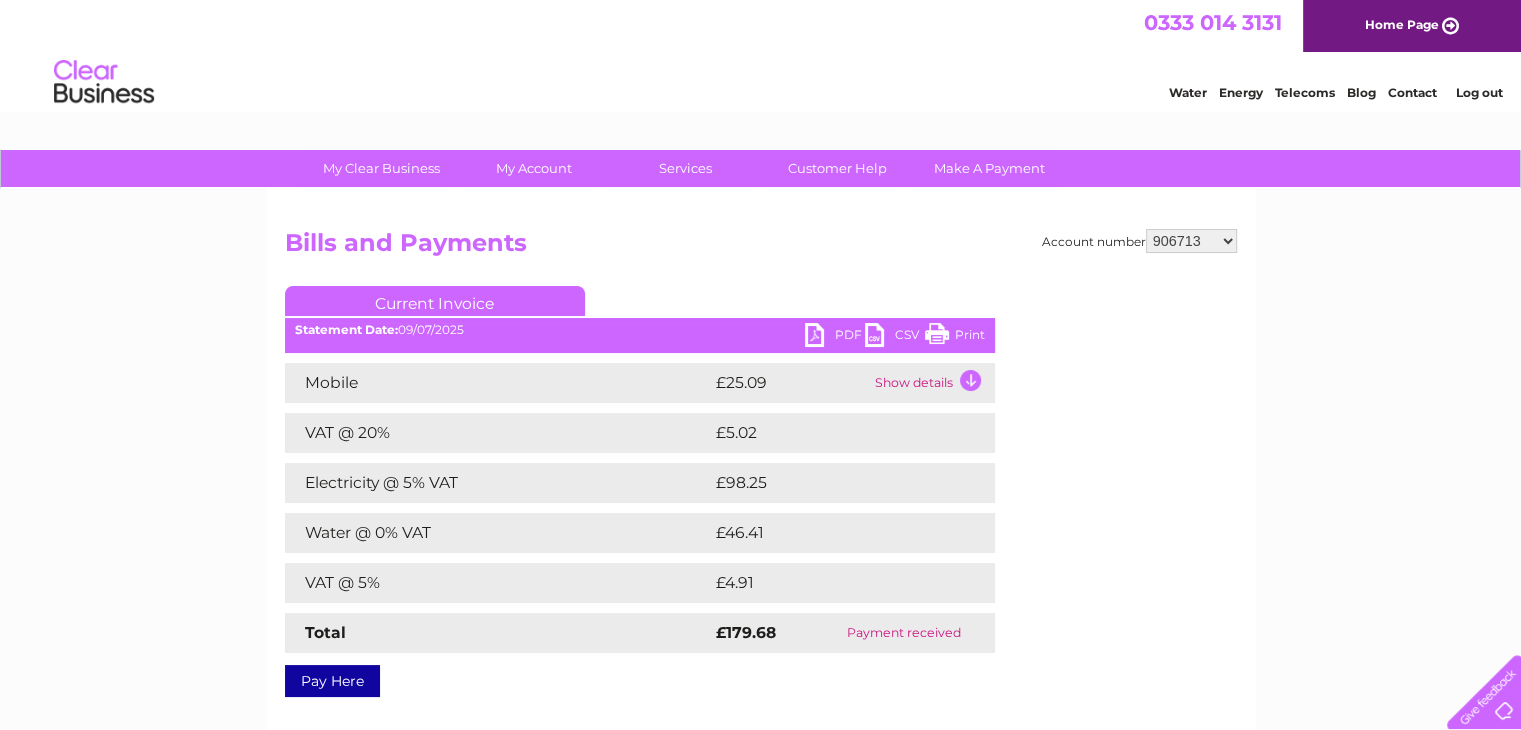 scroll, scrollTop: 0, scrollLeft: 0, axis: both 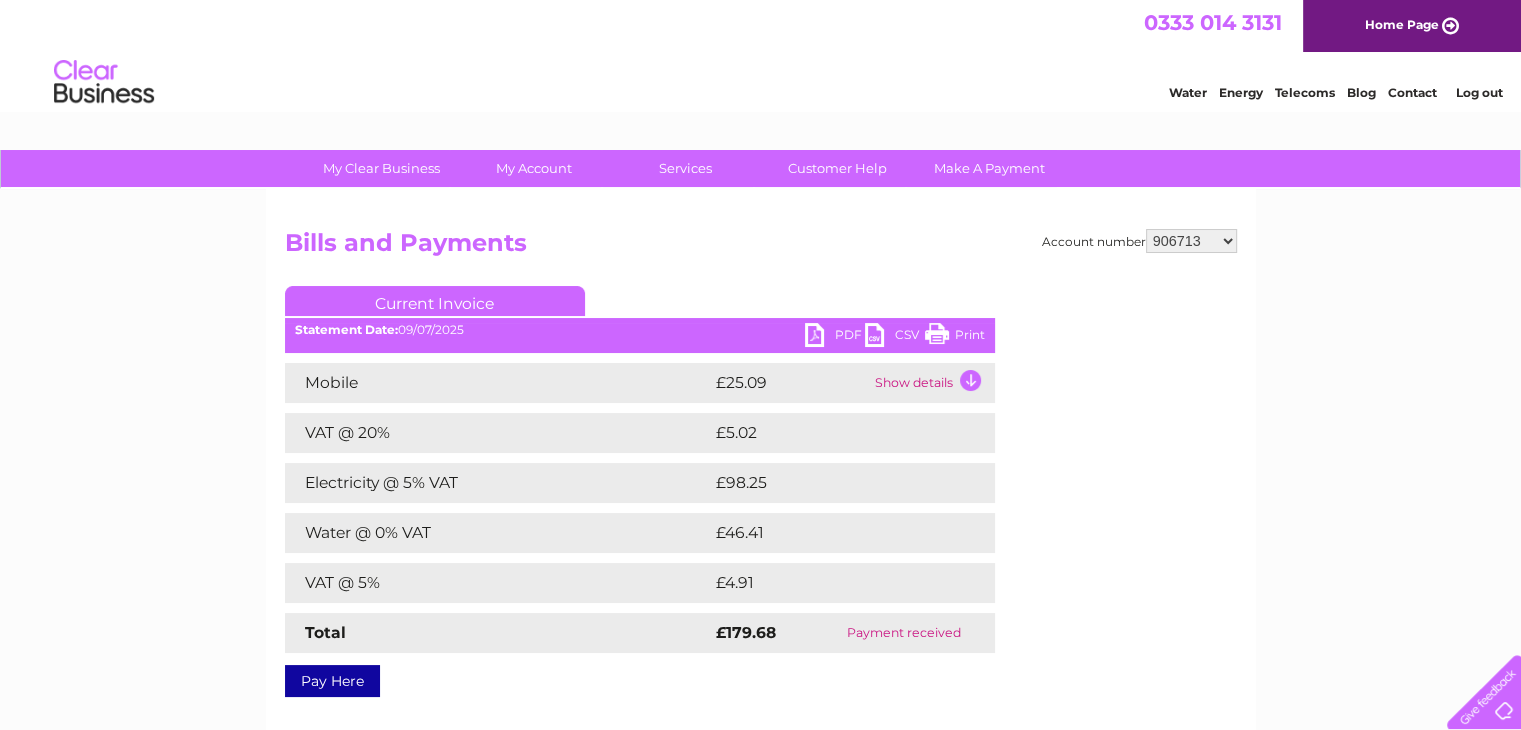 click on "PDF" at bounding box center [835, 337] 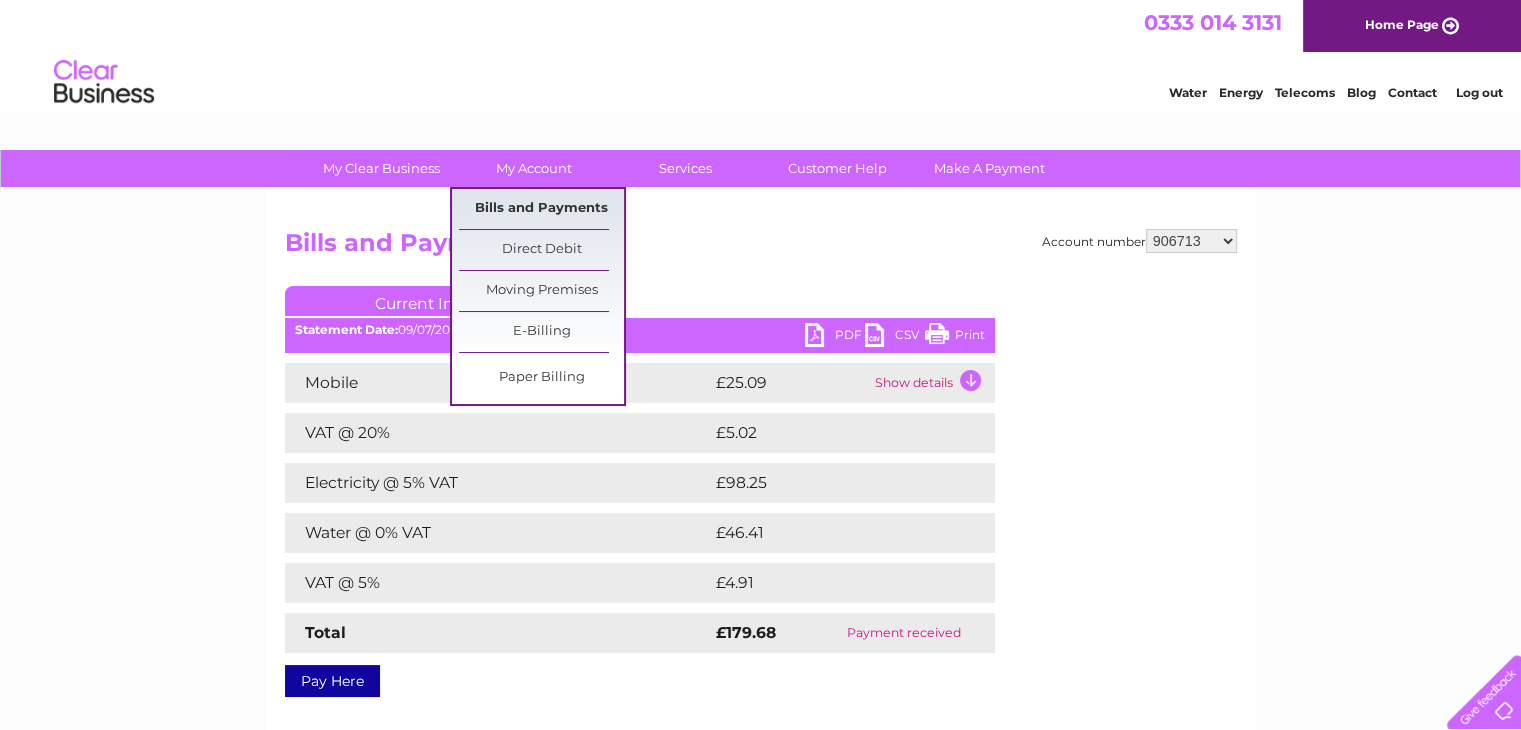 click on "Bills and Payments" at bounding box center [541, 209] 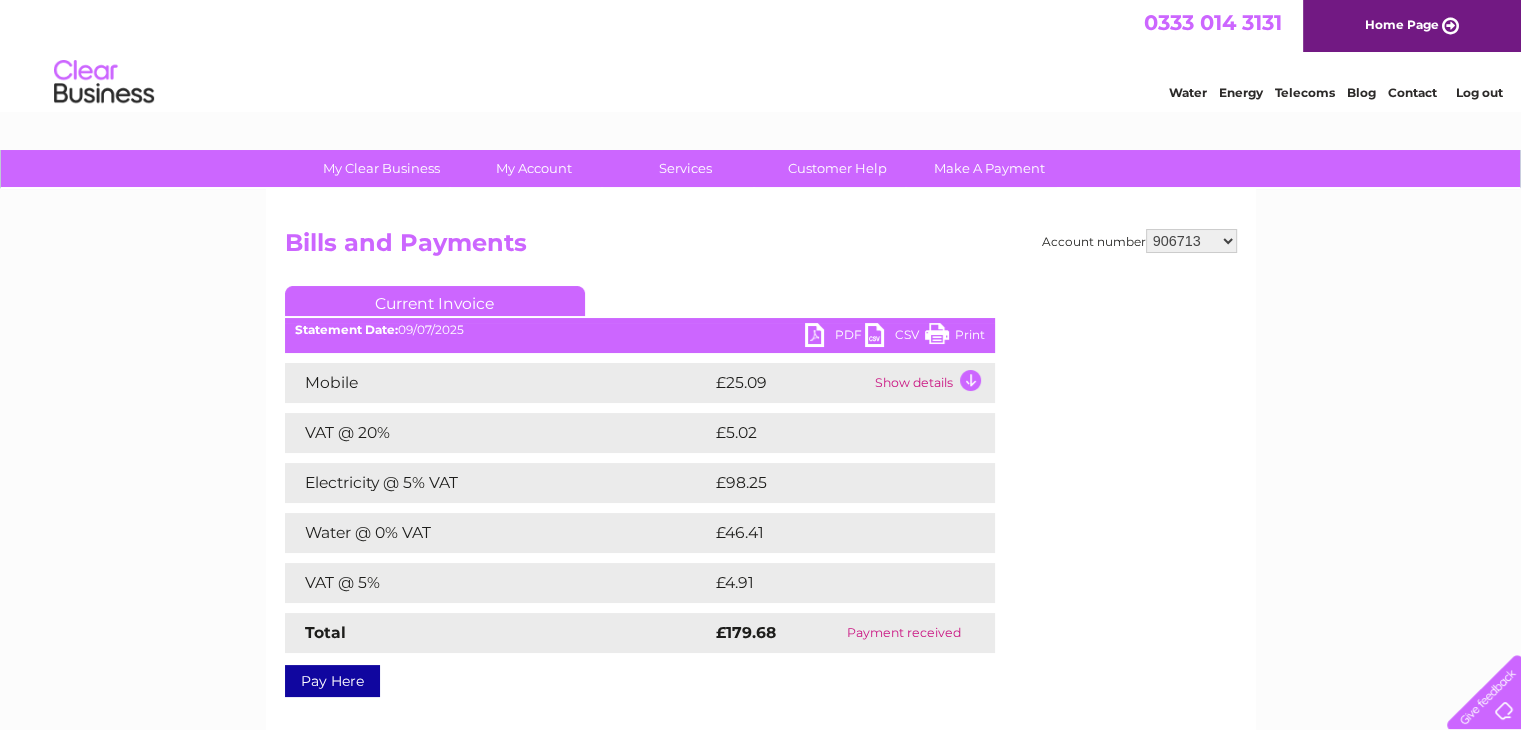 click on "906713
1015206
30267840" at bounding box center (1191, 241) 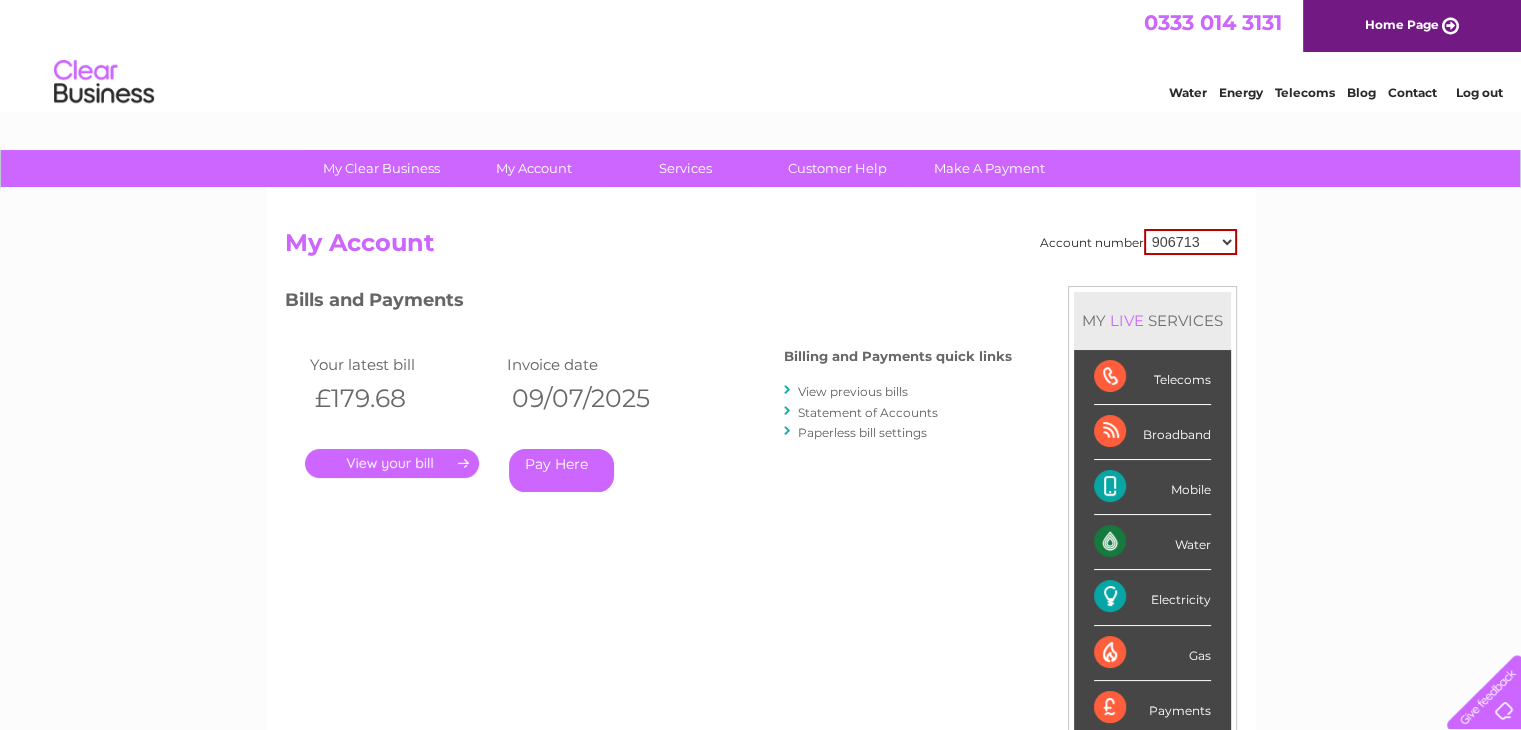 scroll, scrollTop: 0, scrollLeft: 0, axis: both 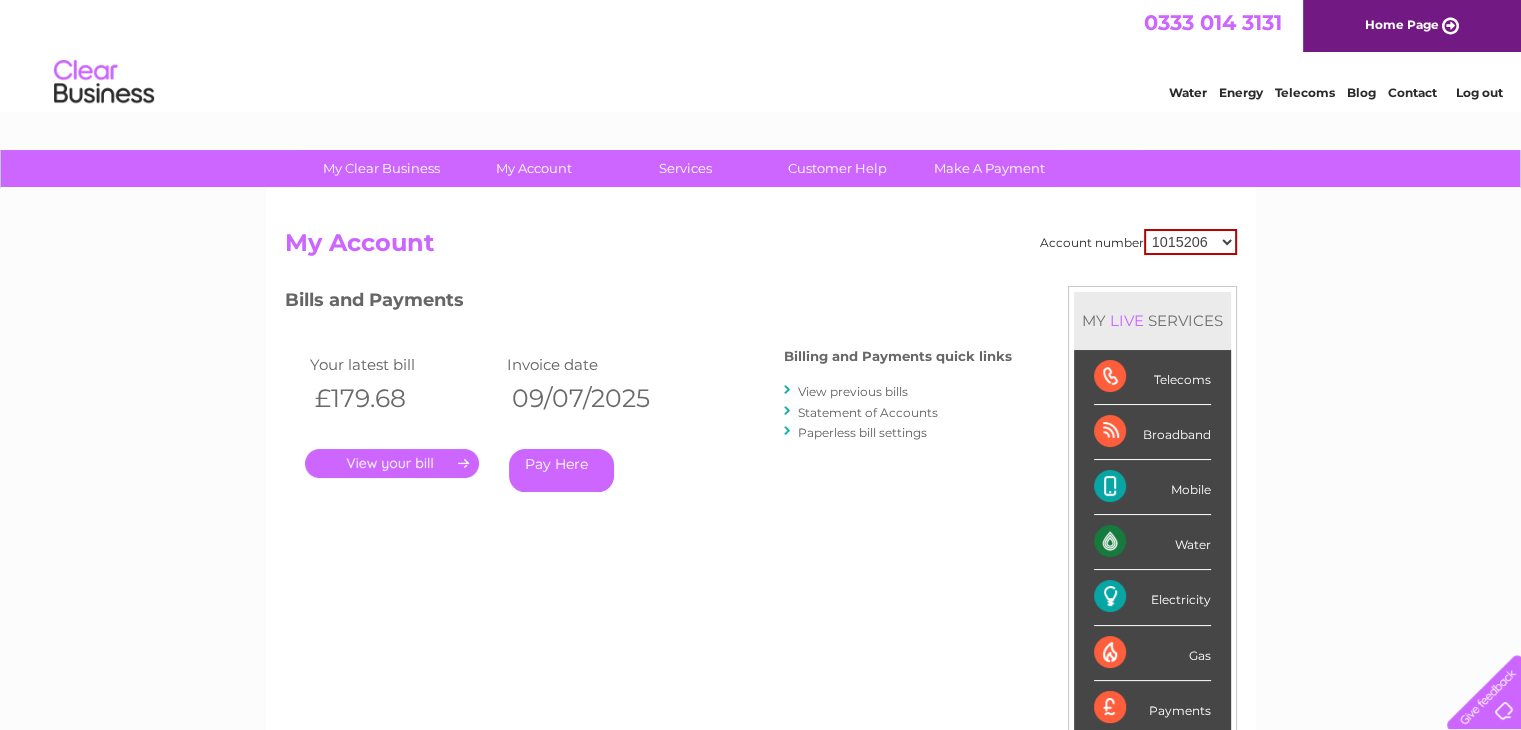 click on "906713
1015206
30267840" at bounding box center [1190, 242] 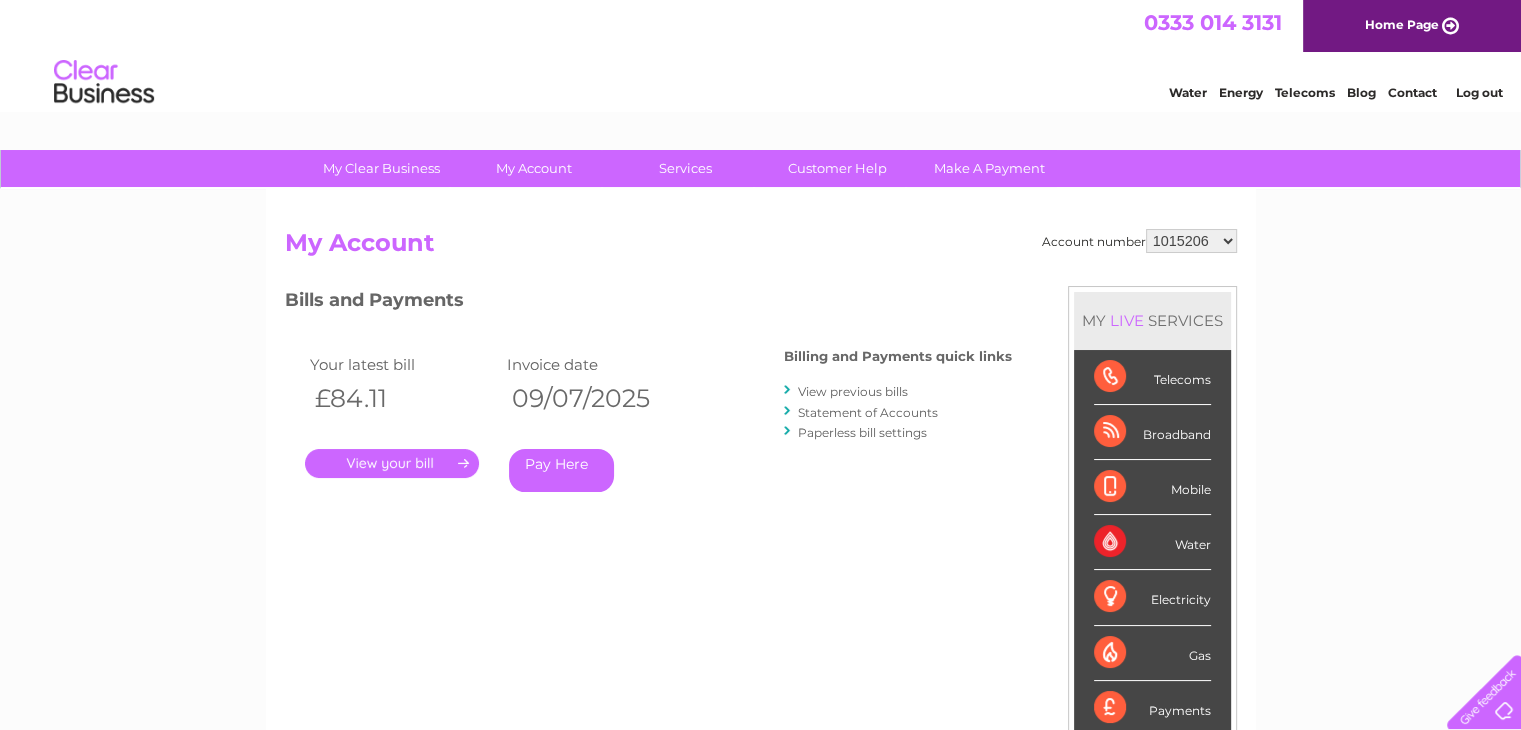 scroll, scrollTop: 0, scrollLeft: 0, axis: both 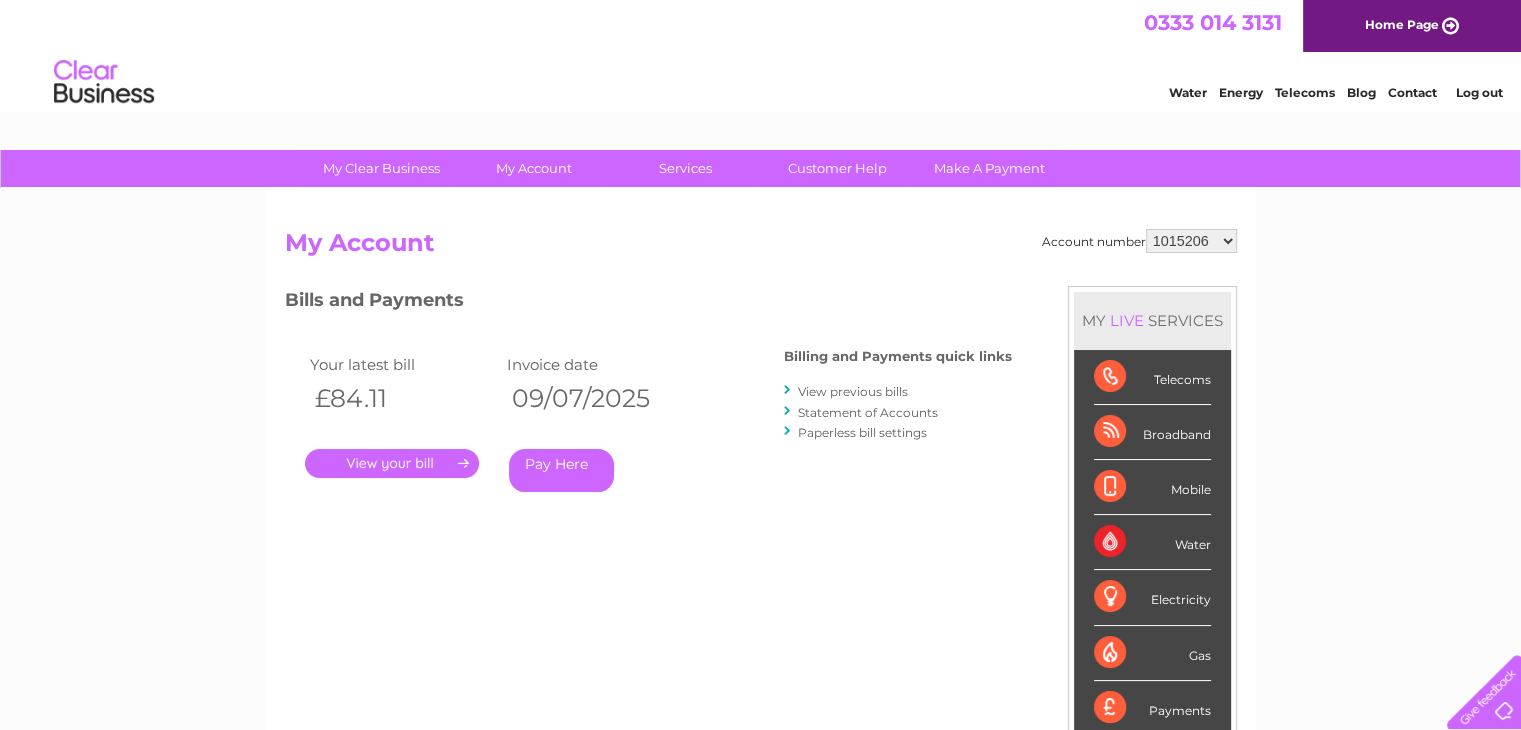 click on "." at bounding box center (392, 463) 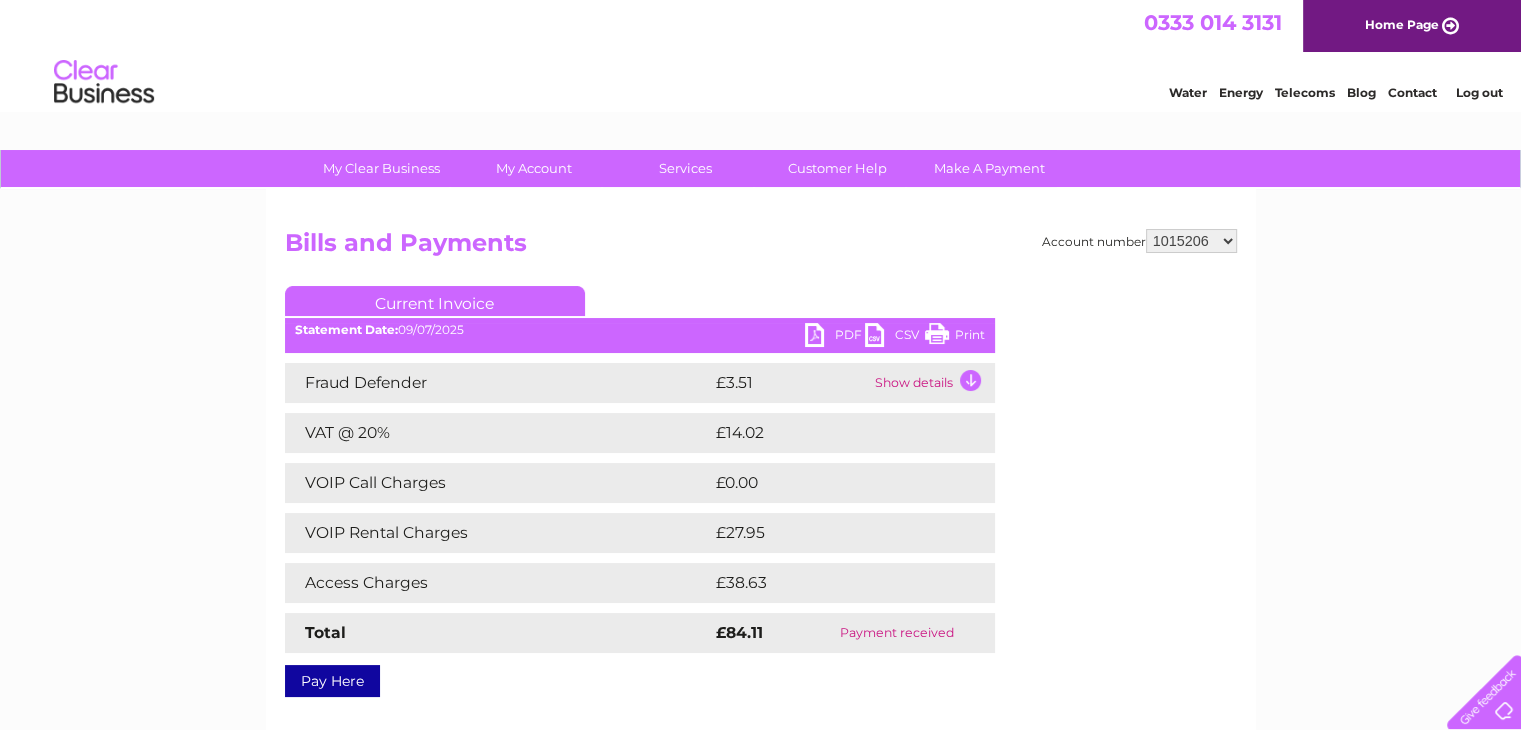 scroll, scrollTop: 0, scrollLeft: 0, axis: both 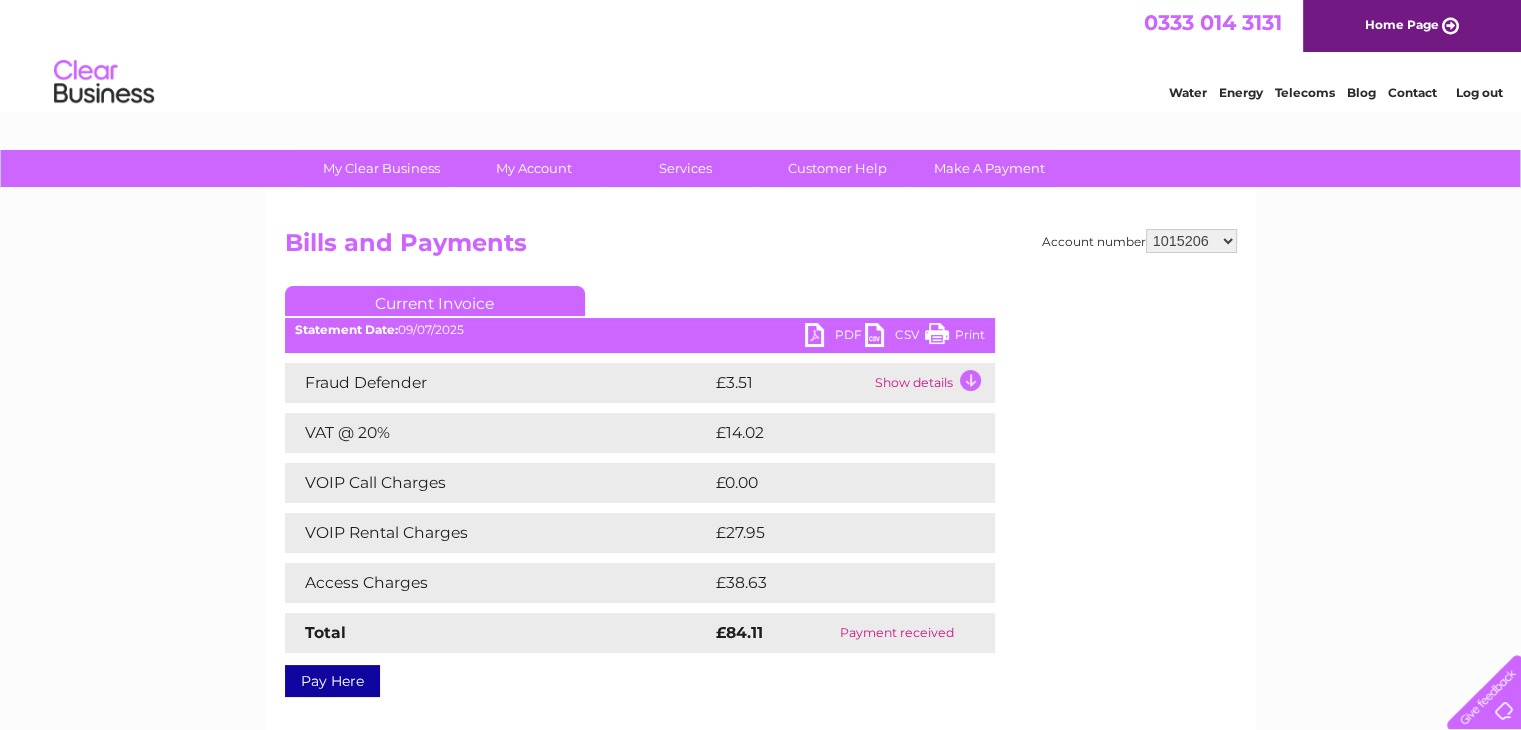click on "PDF" at bounding box center (835, 337) 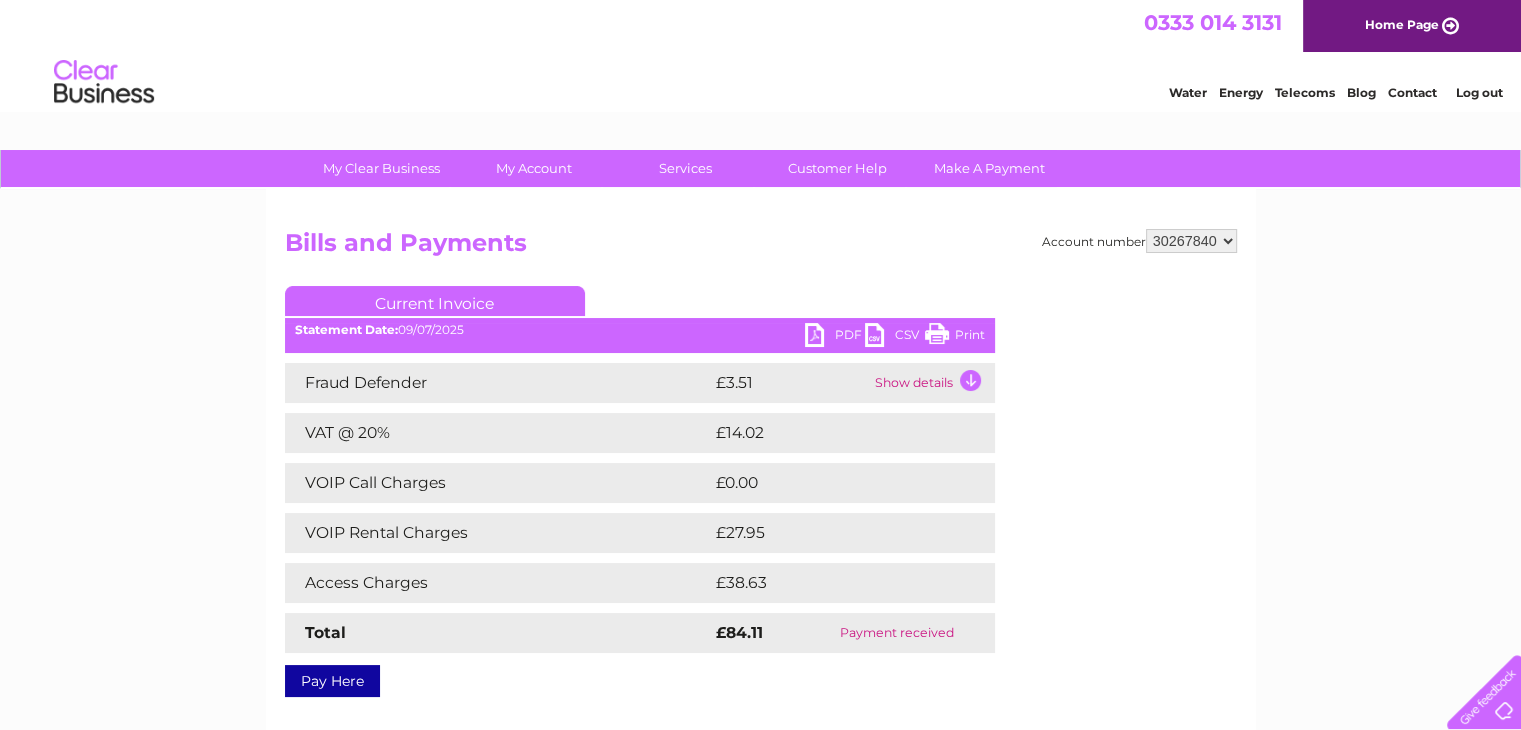 click on "906713
1015206
30267840" at bounding box center [1191, 241] 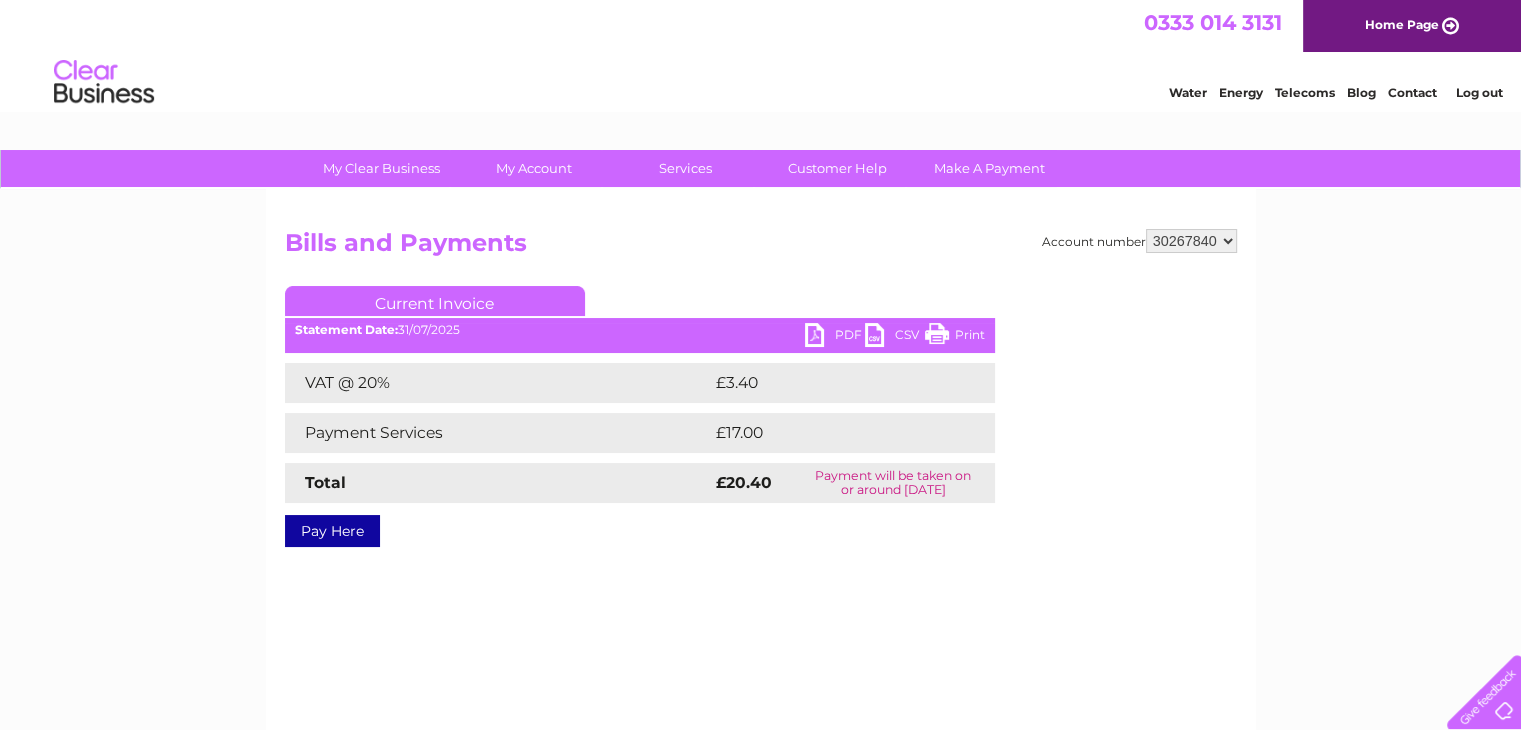 scroll, scrollTop: 0, scrollLeft: 0, axis: both 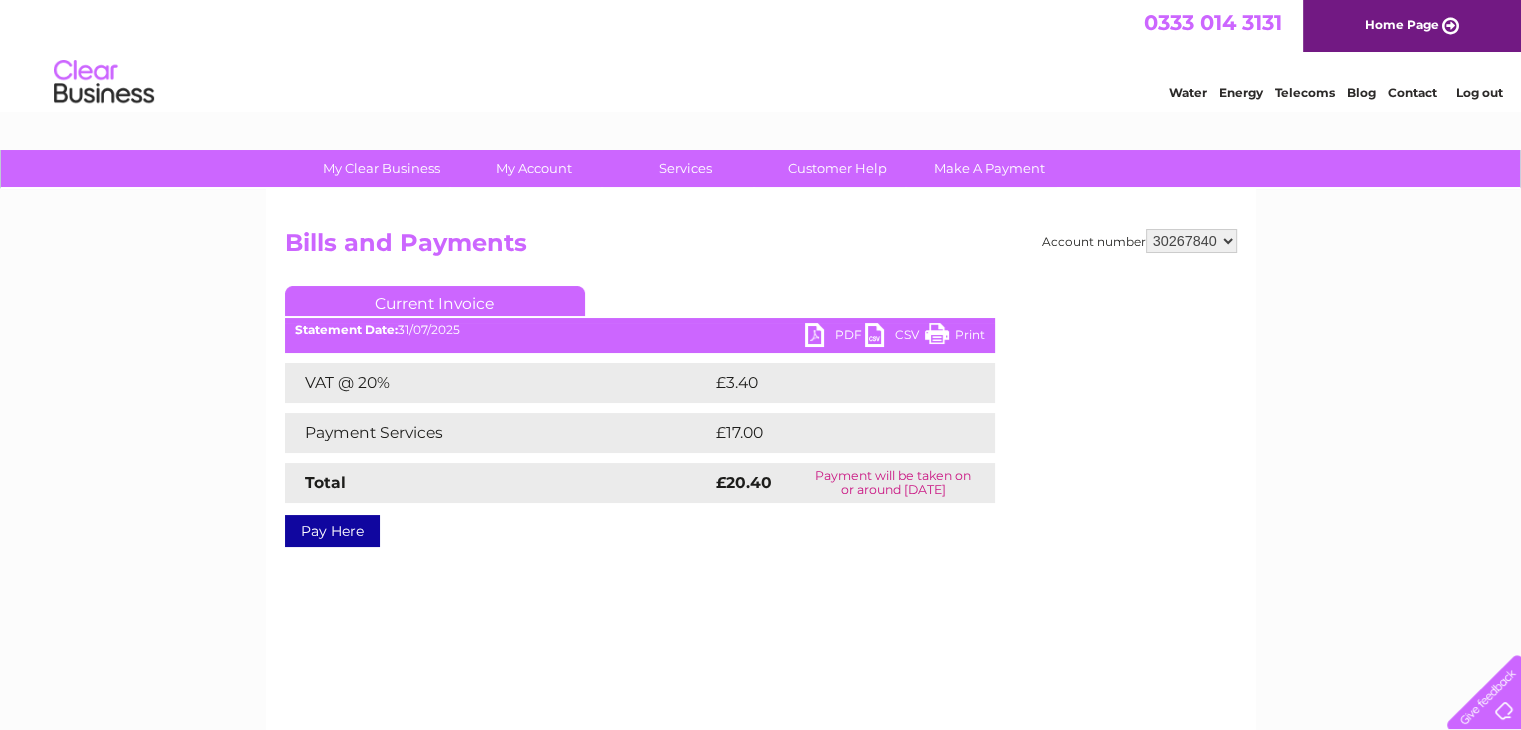 click on "PDF" at bounding box center [835, 337] 